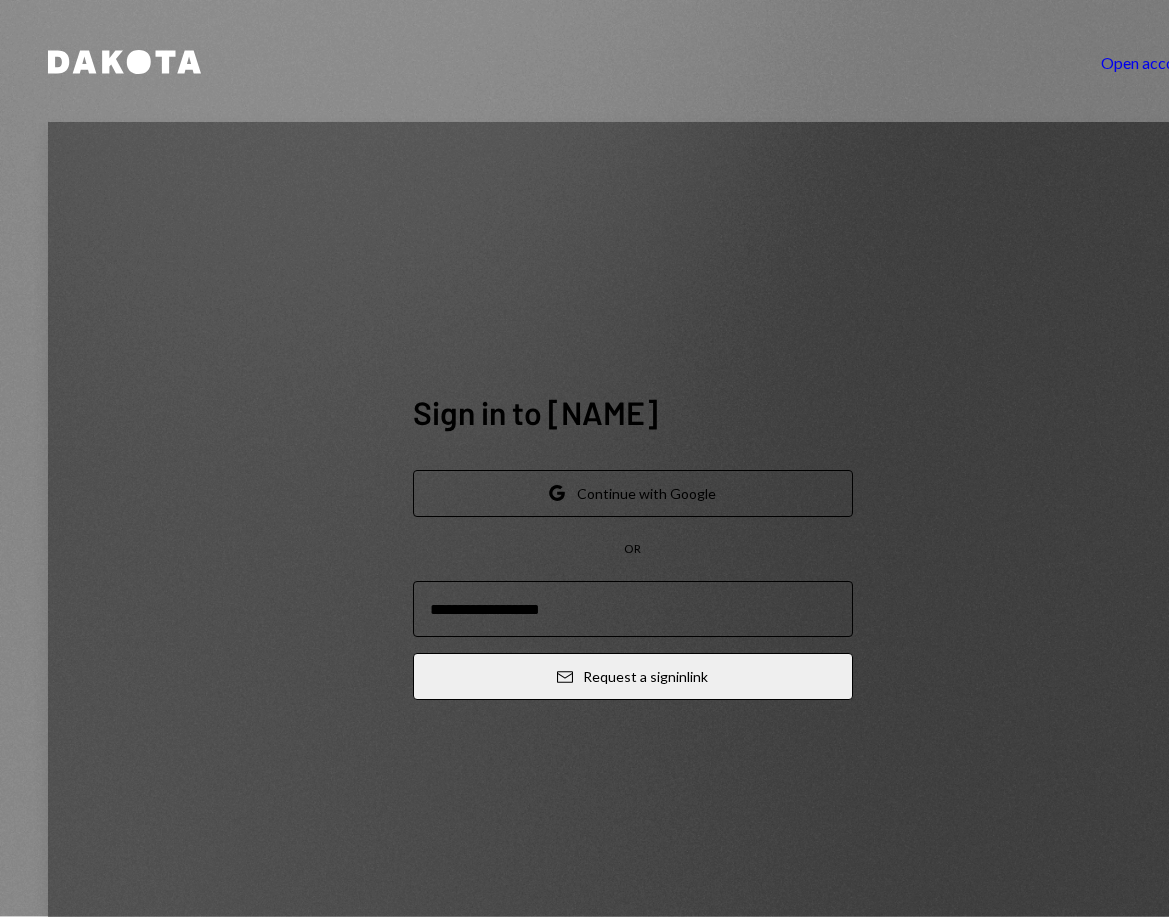 scroll, scrollTop: 0, scrollLeft: 0, axis: both 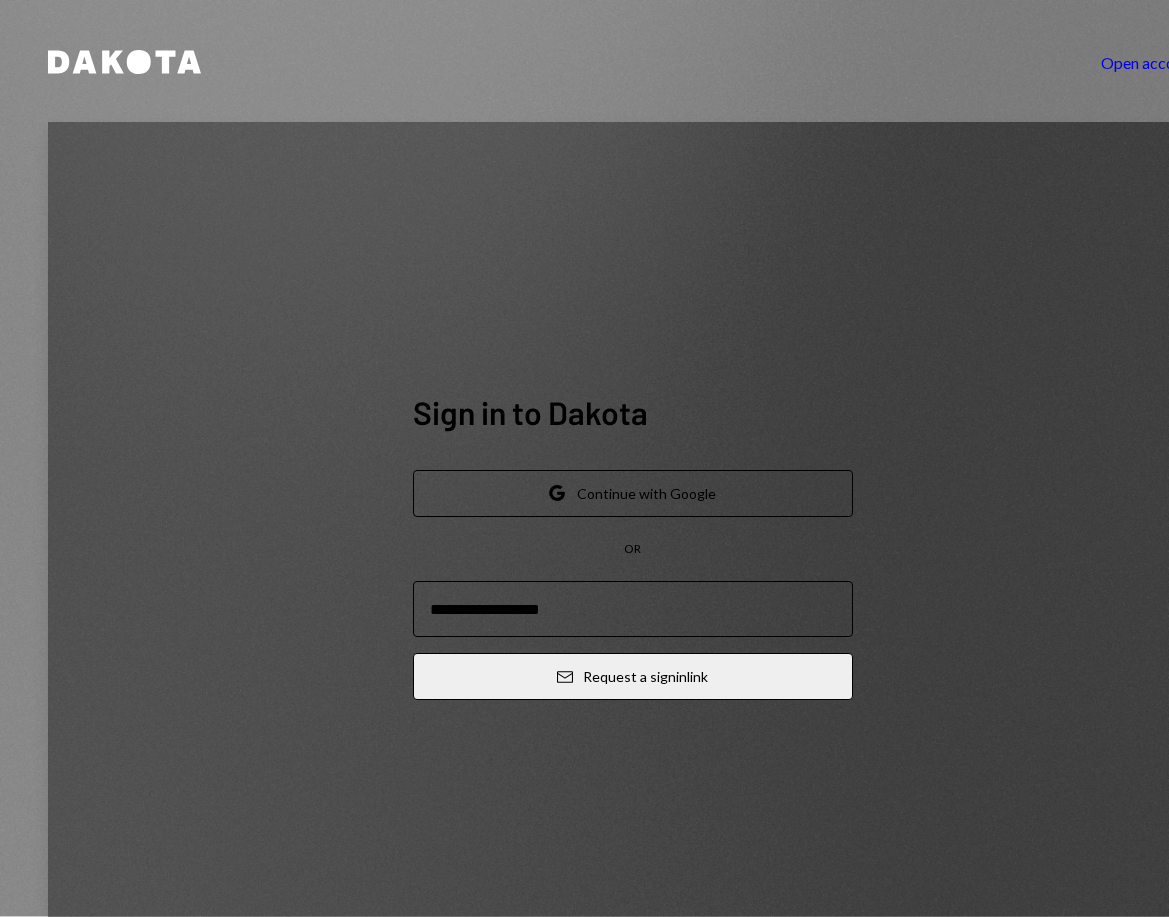 click at bounding box center [633, 609] 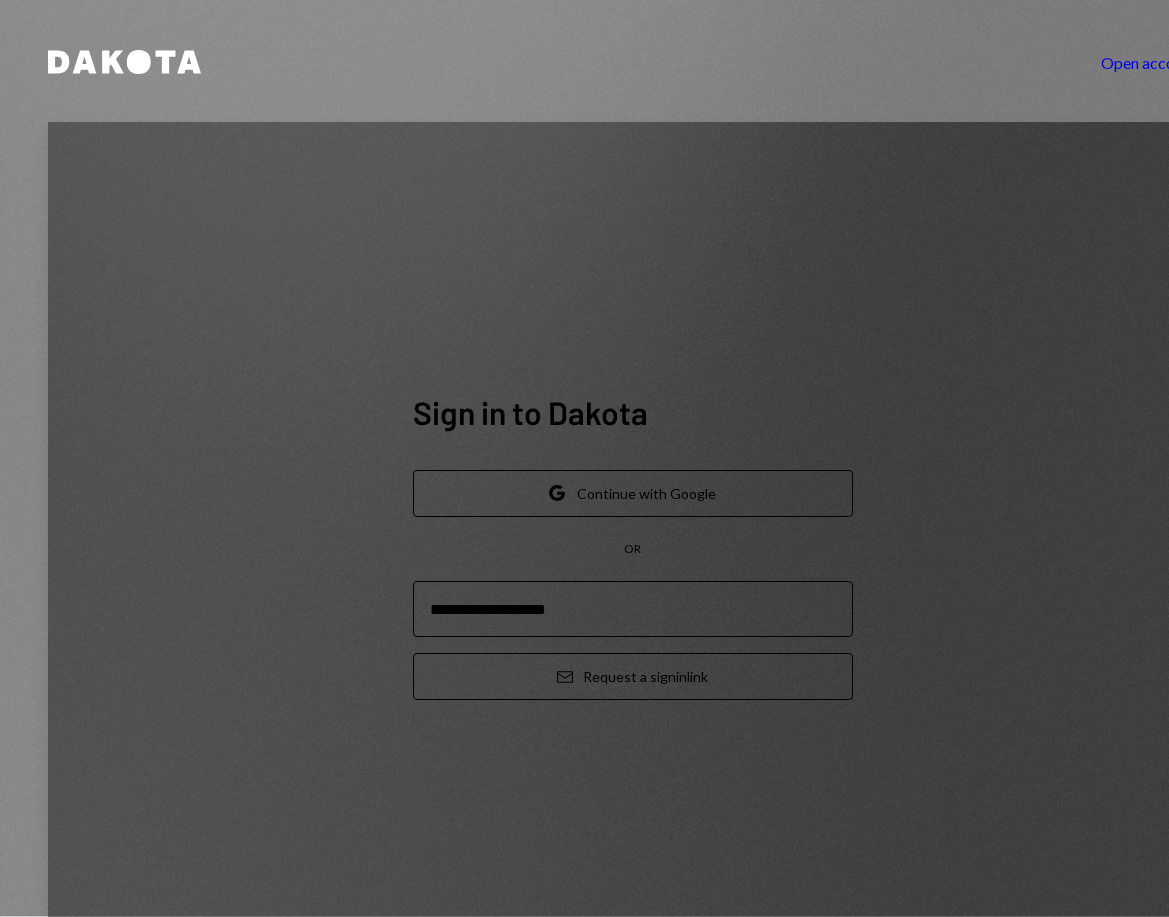 click on "Email Request a sign  in  link" at bounding box center [633, 676] 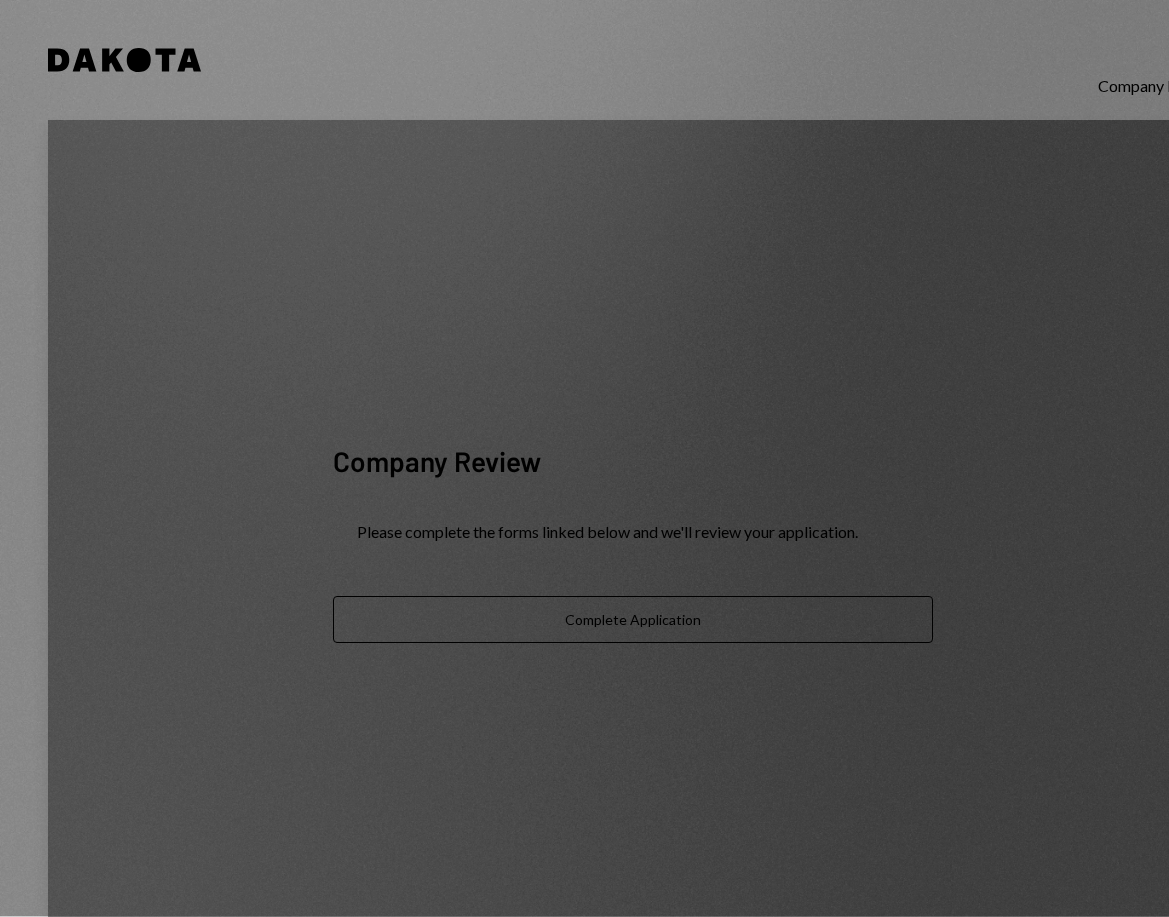 scroll, scrollTop: 0, scrollLeft: 0, axis: both 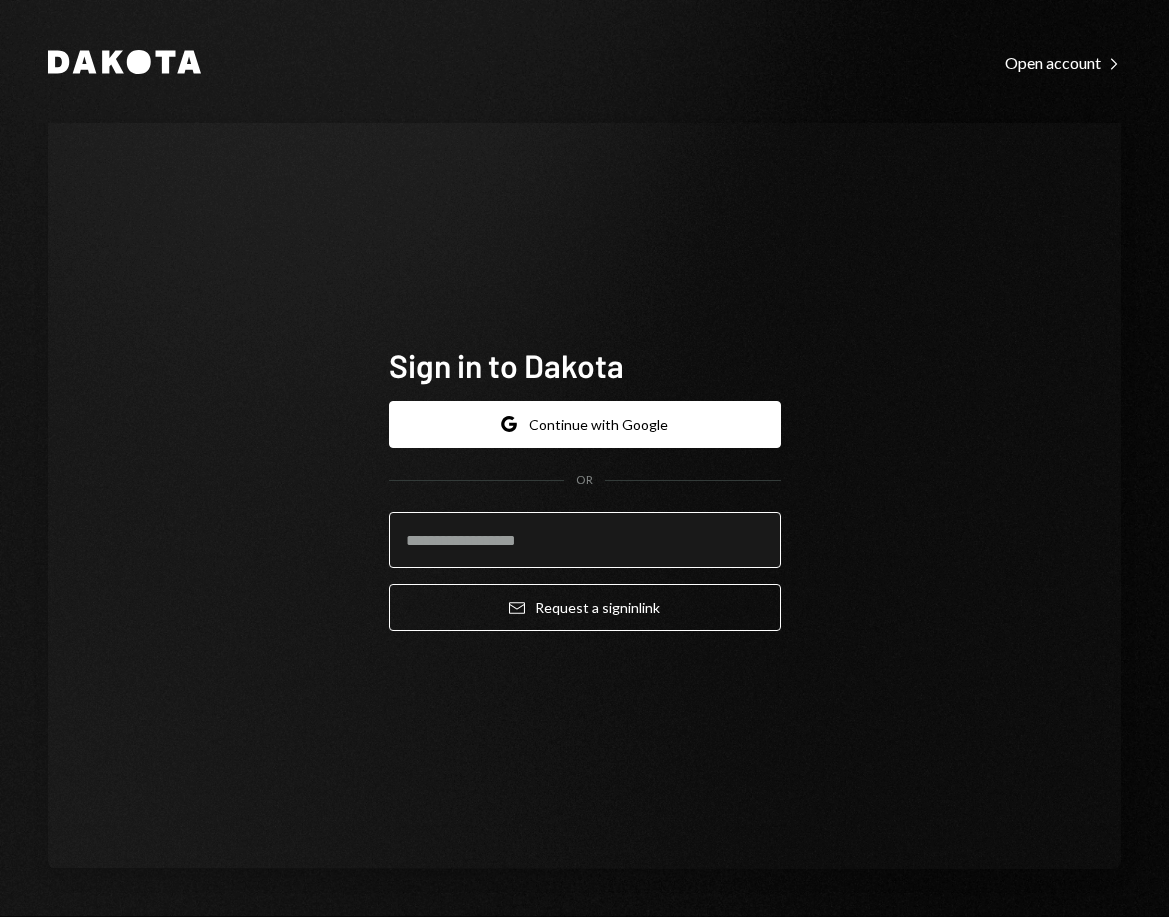 click at bounding box center (585, 540) 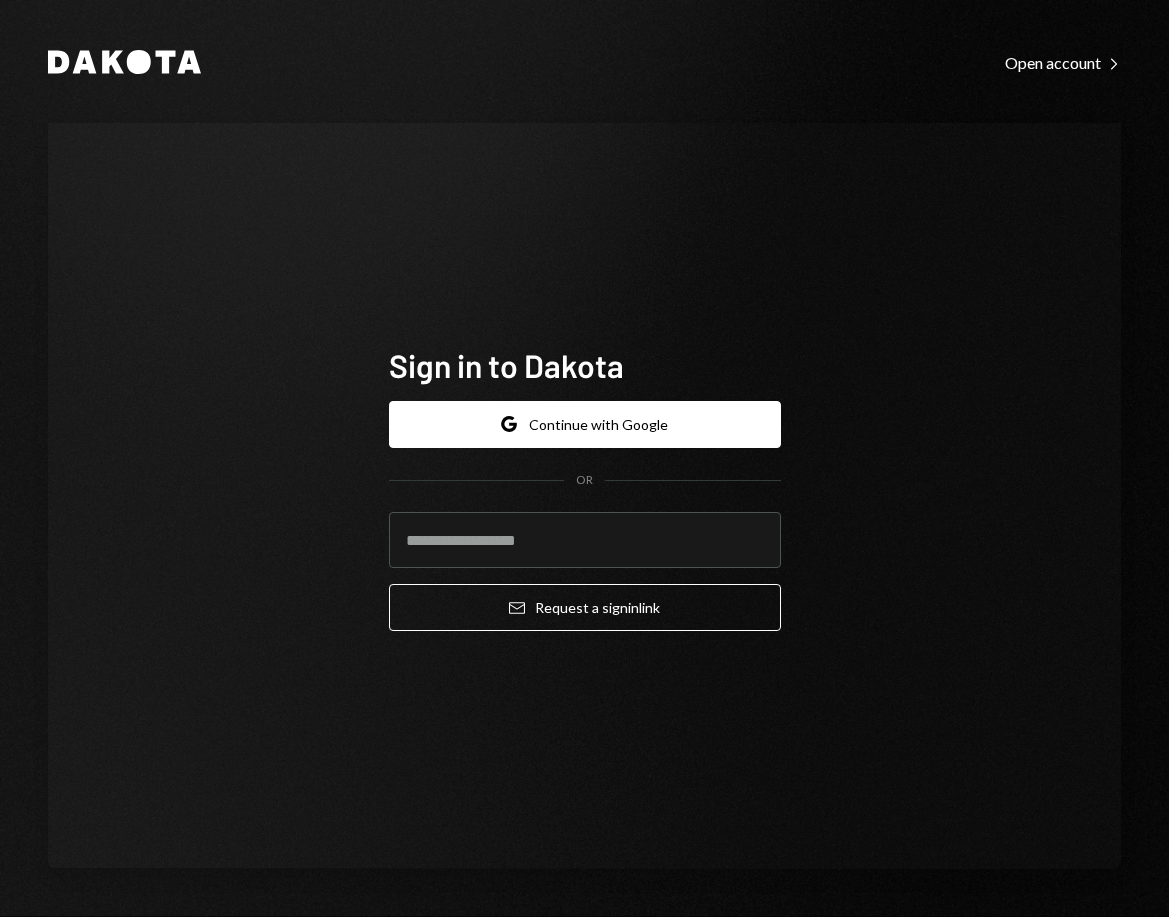 type on "**********" 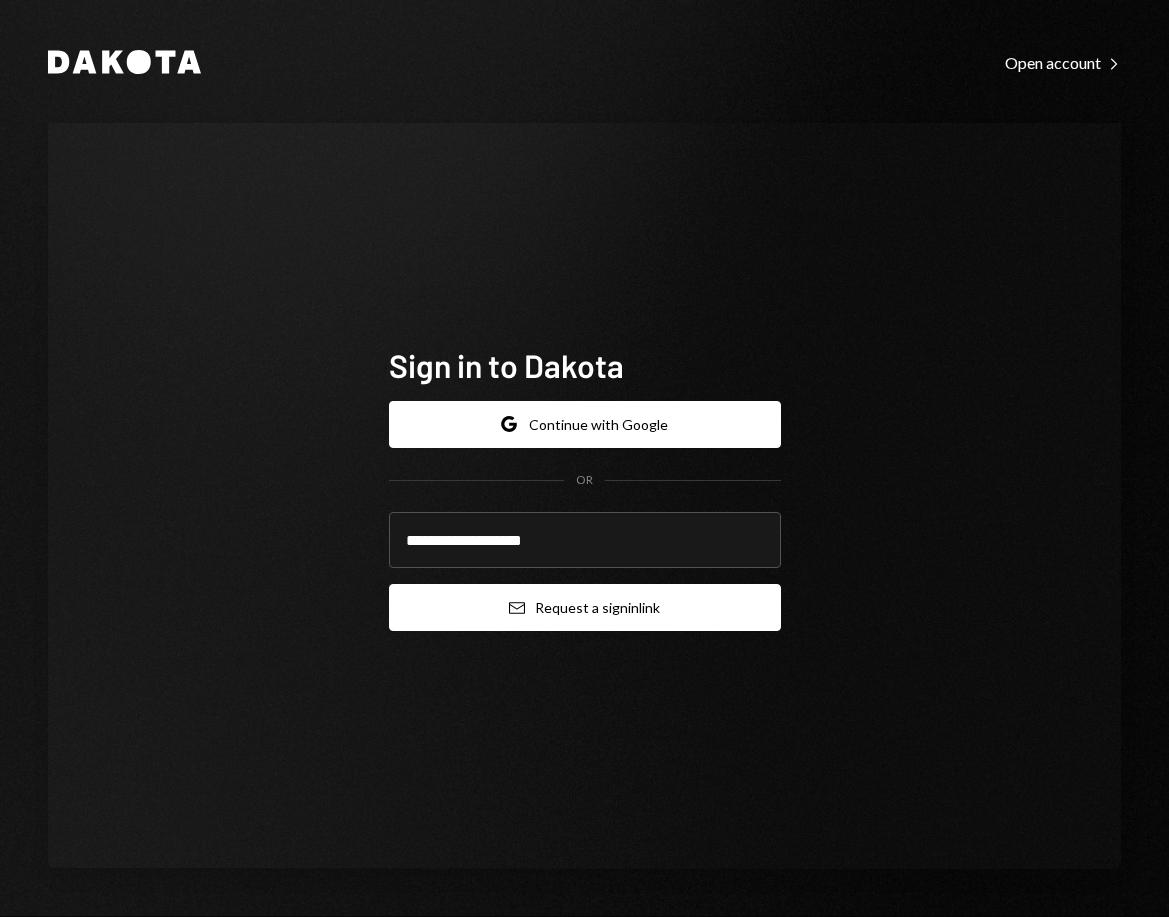 click on "Email Request a sign  in  link" at bounding box center (585, 607) 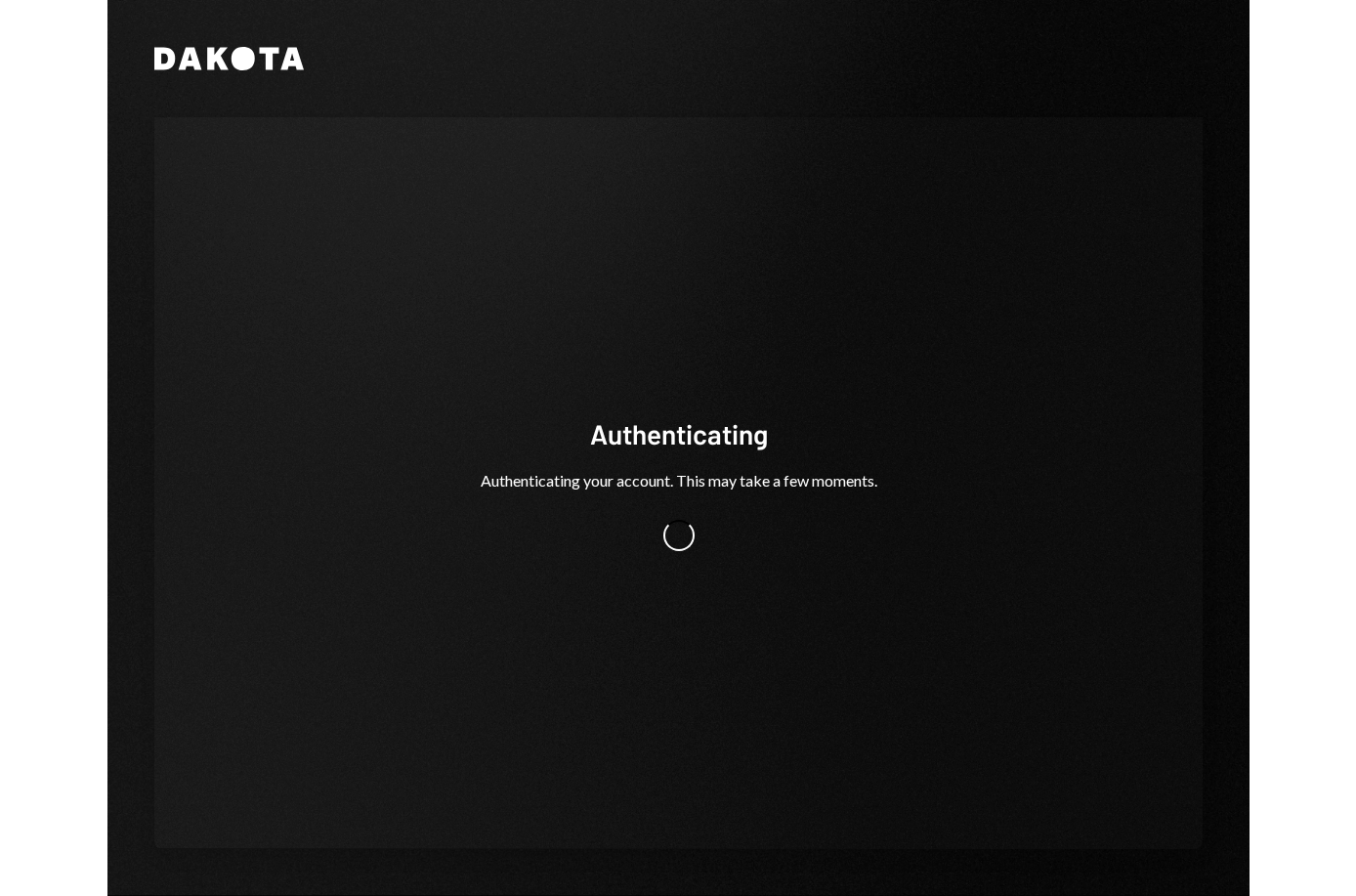 scroll, scrollTop: 0, scrollLeft: 0, axis: both 